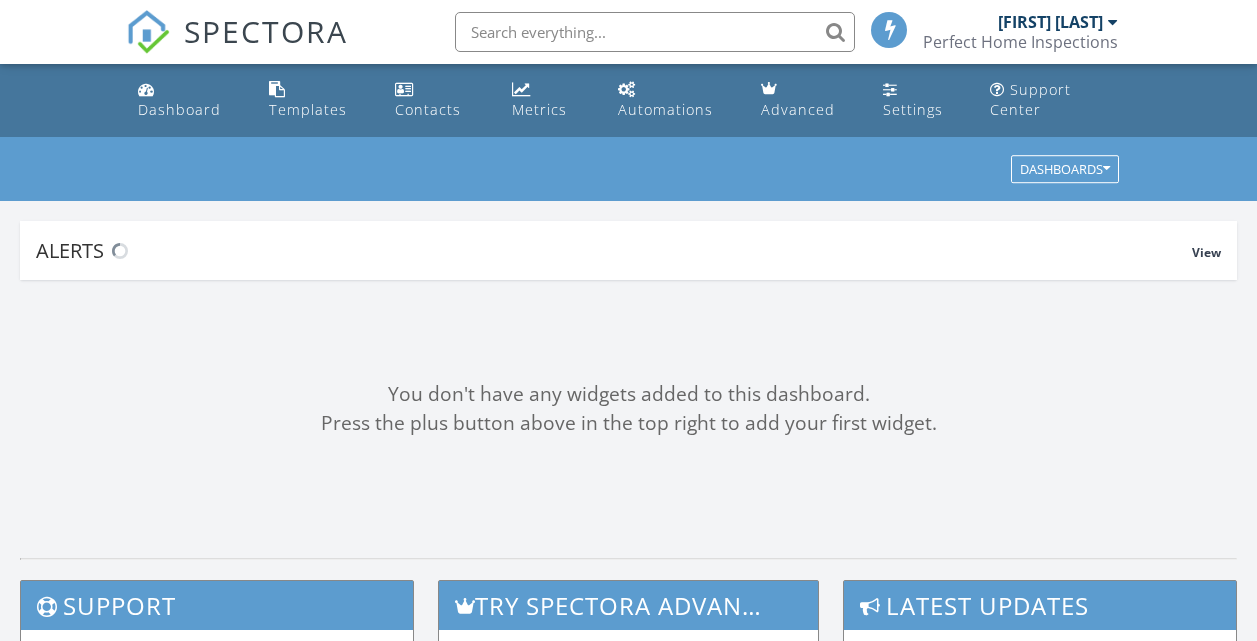 scroll, scrollTop: 0, scrollLeft: 0, axis: both 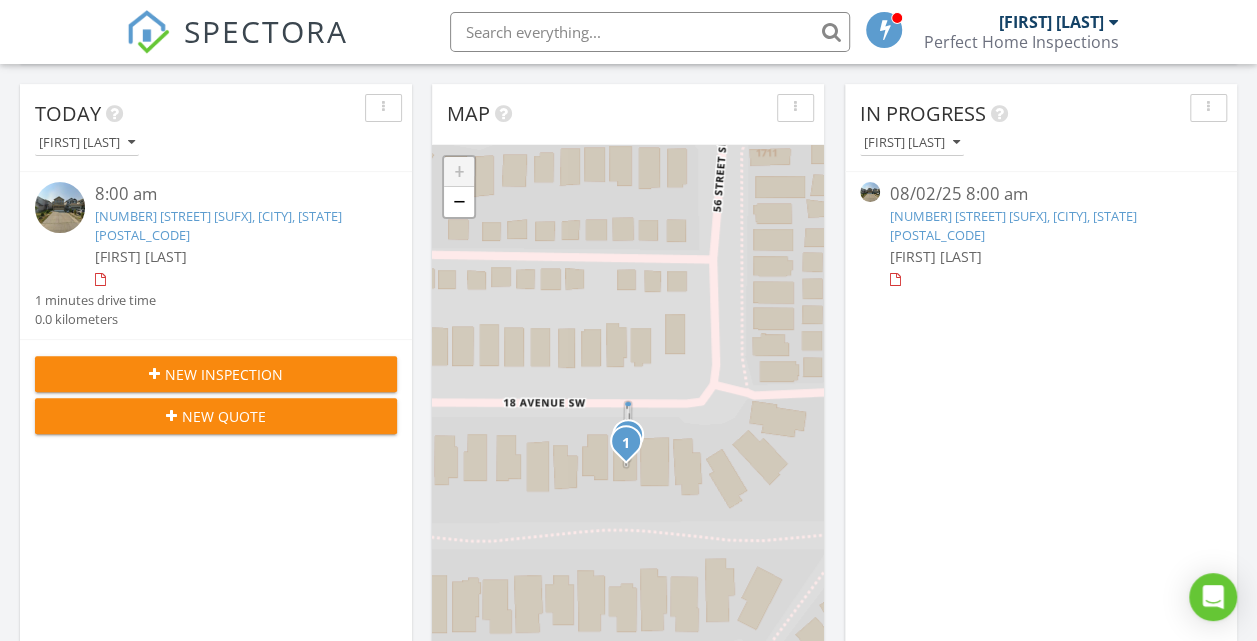 click on "5623 18 Ave SW, Edmonton, AB T6X 1P8" at bounding box center (1013, 225) 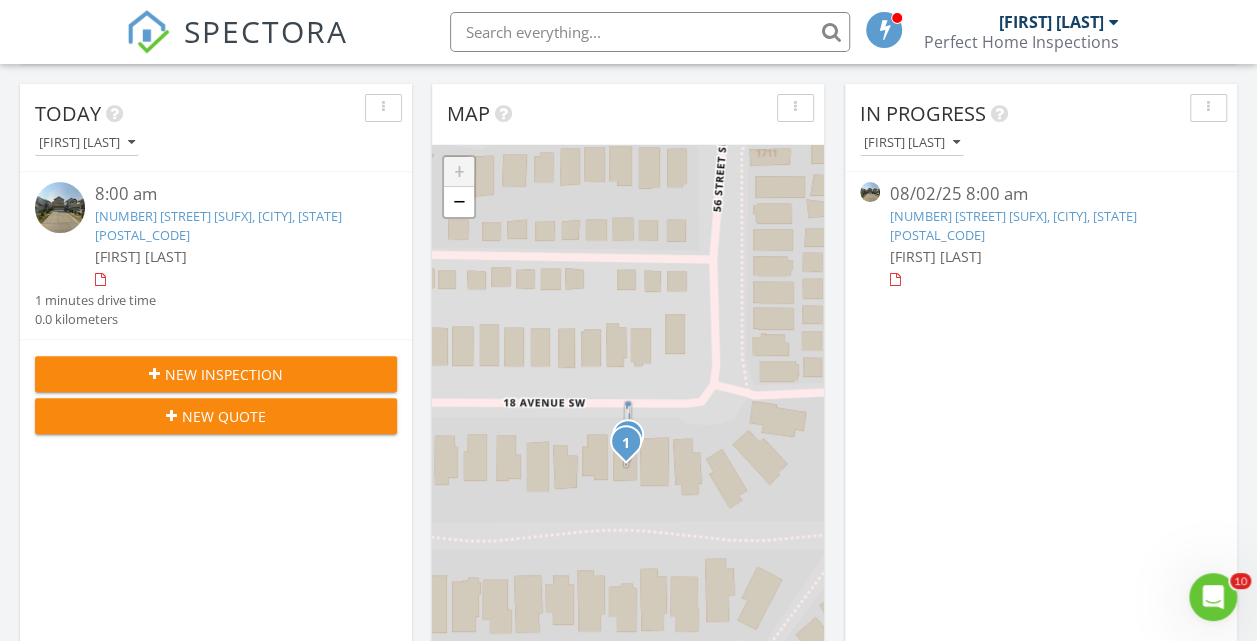 scroll, scrollTop: 0, scrollLeft: 0, axis: both 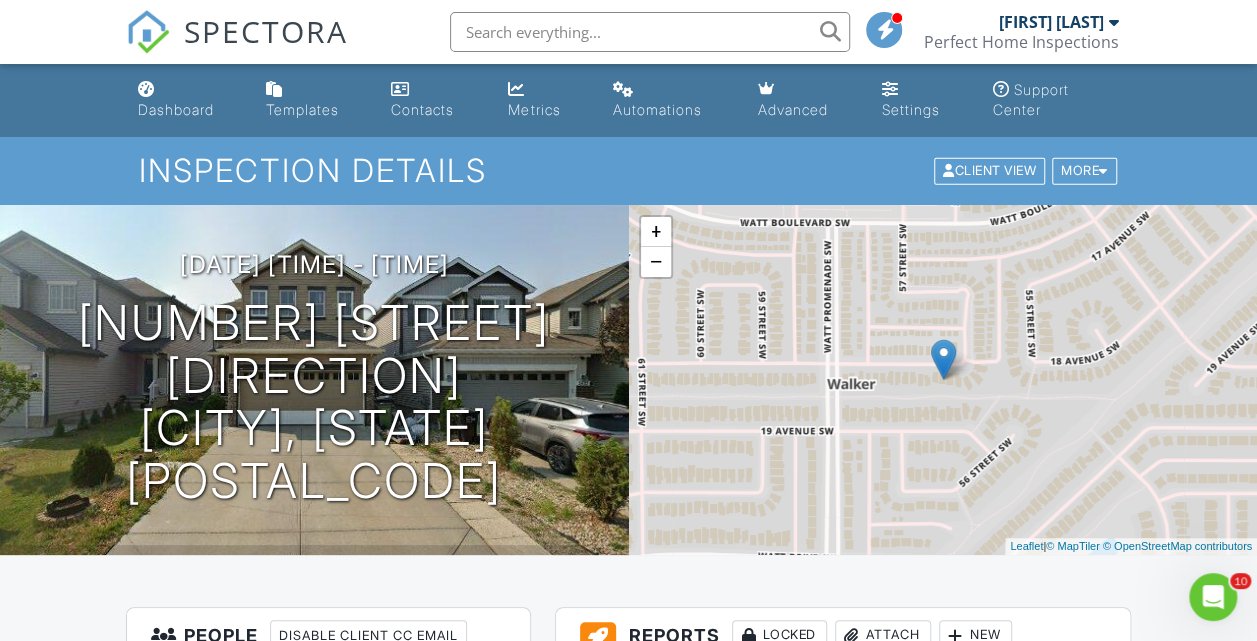 click on "2025/08/02  8:00 am
- 10:30 am" at bounding box center (314, 264) 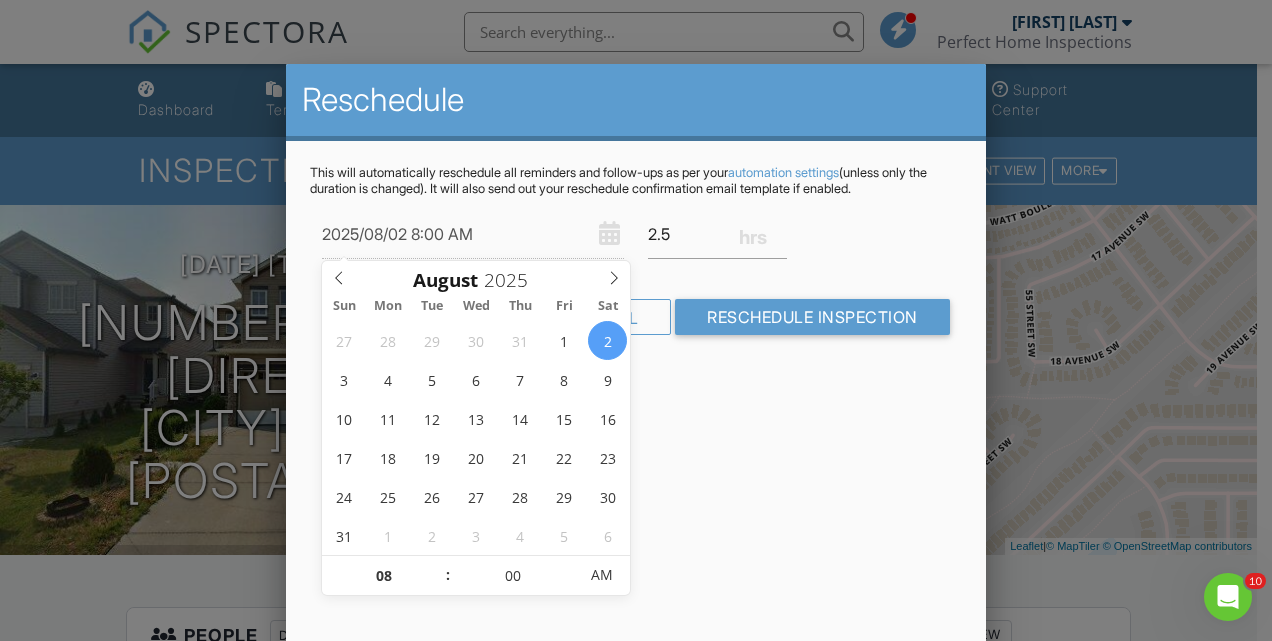 click on "2025/08/02 8:00 AM
2.5" at bounding box center [636, 234] 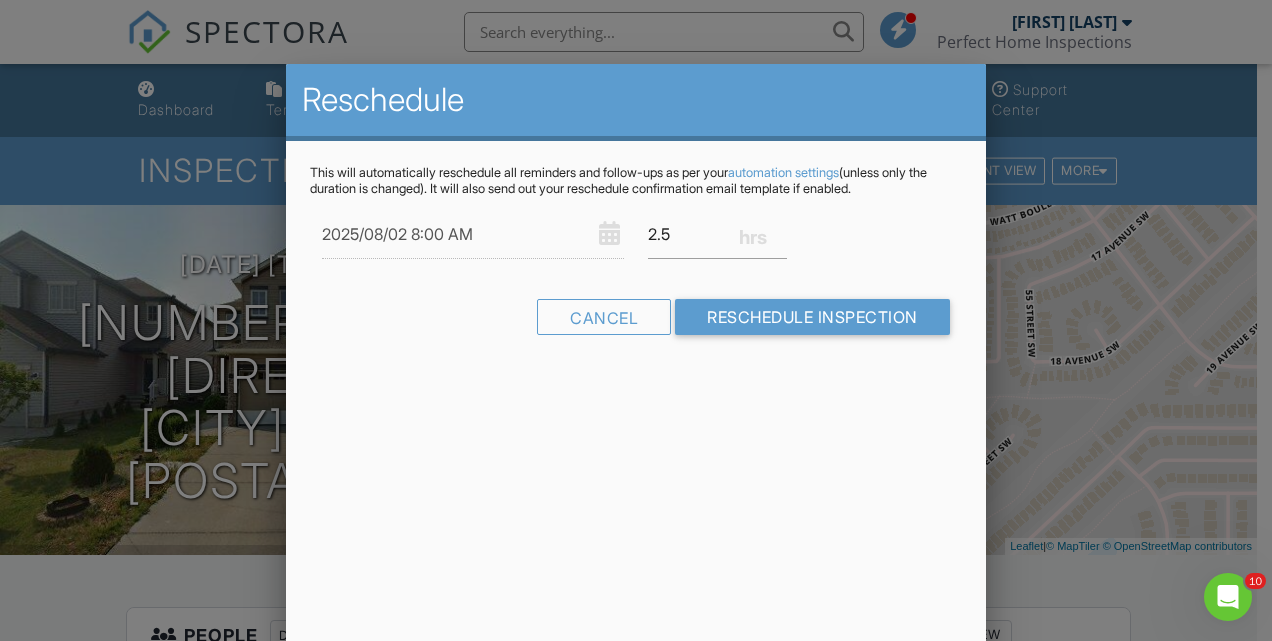 click on "Cancel" at bounding box center (604, 317) 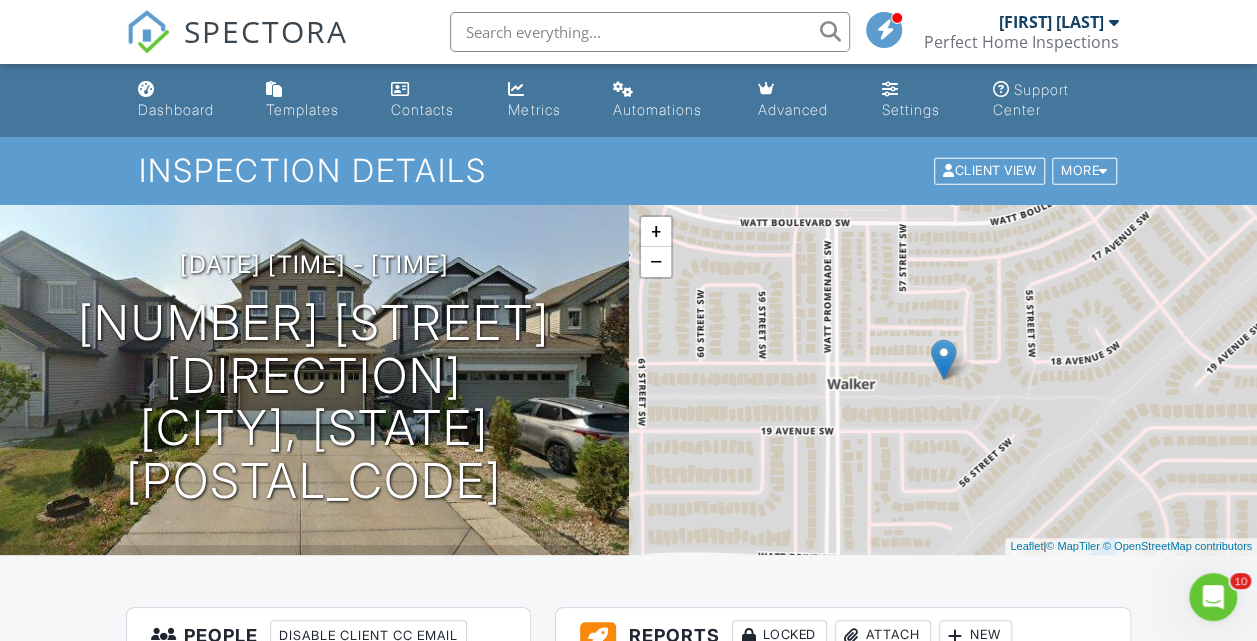 click on "More" at bounding box center [1084, 171] 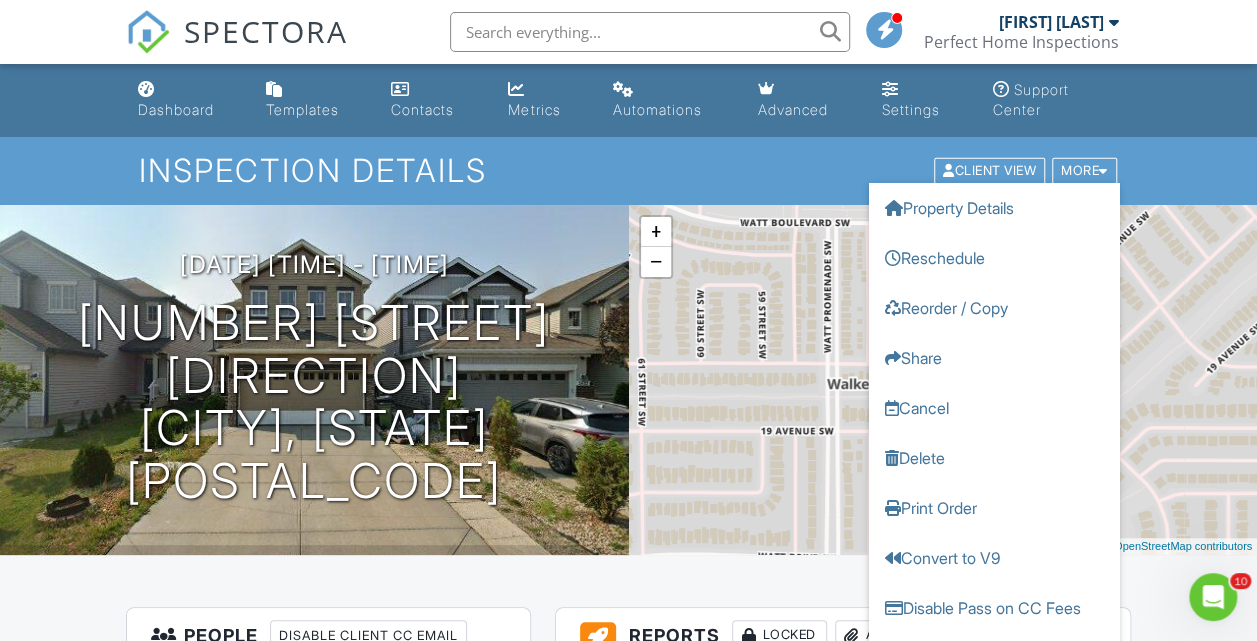click on "Cancel" at bounding box center (994, 408) 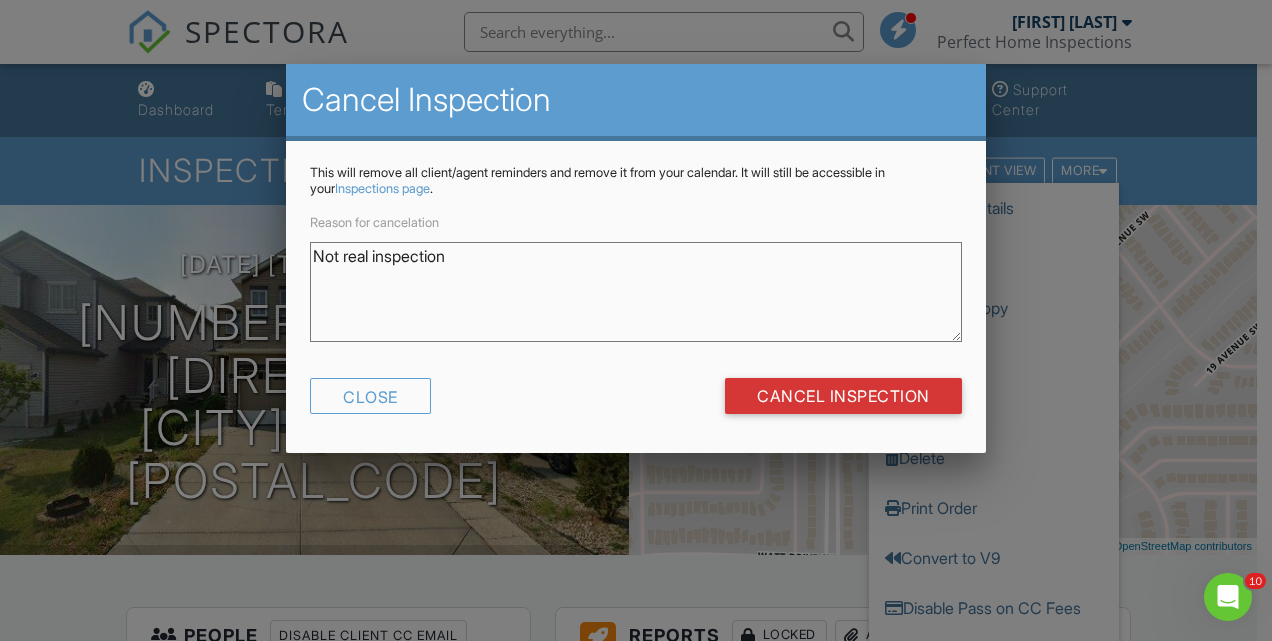 type on "Not real inspection" 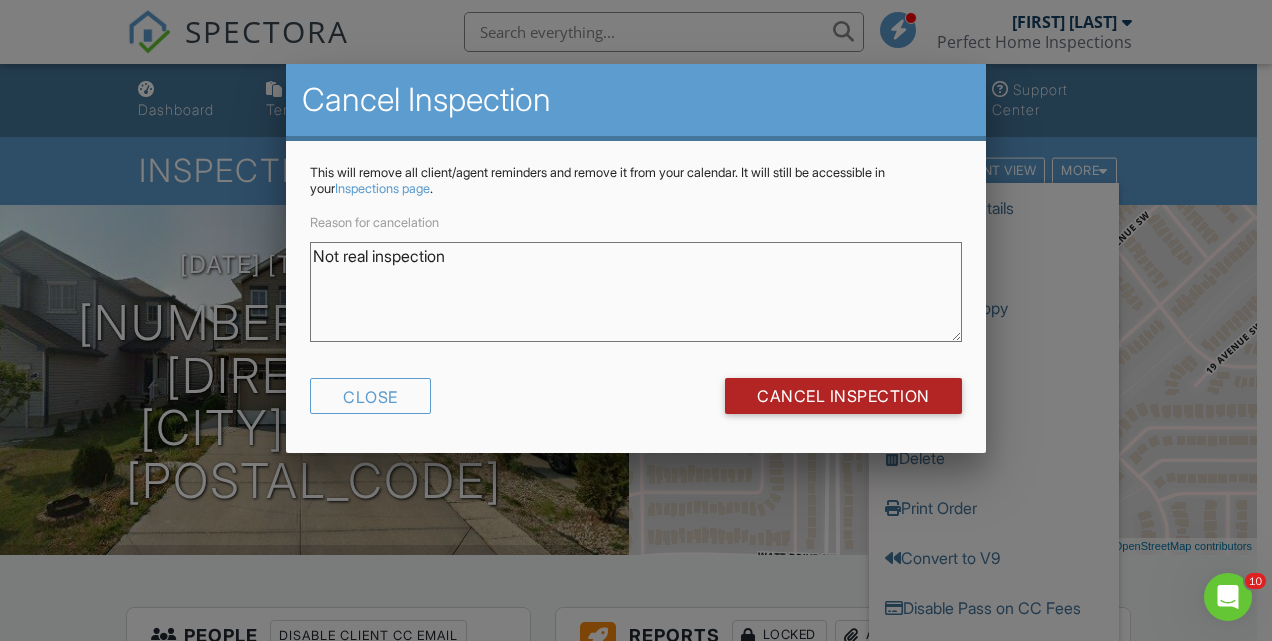 click on "Cancel Inspection" at bounding box center [843, 396] 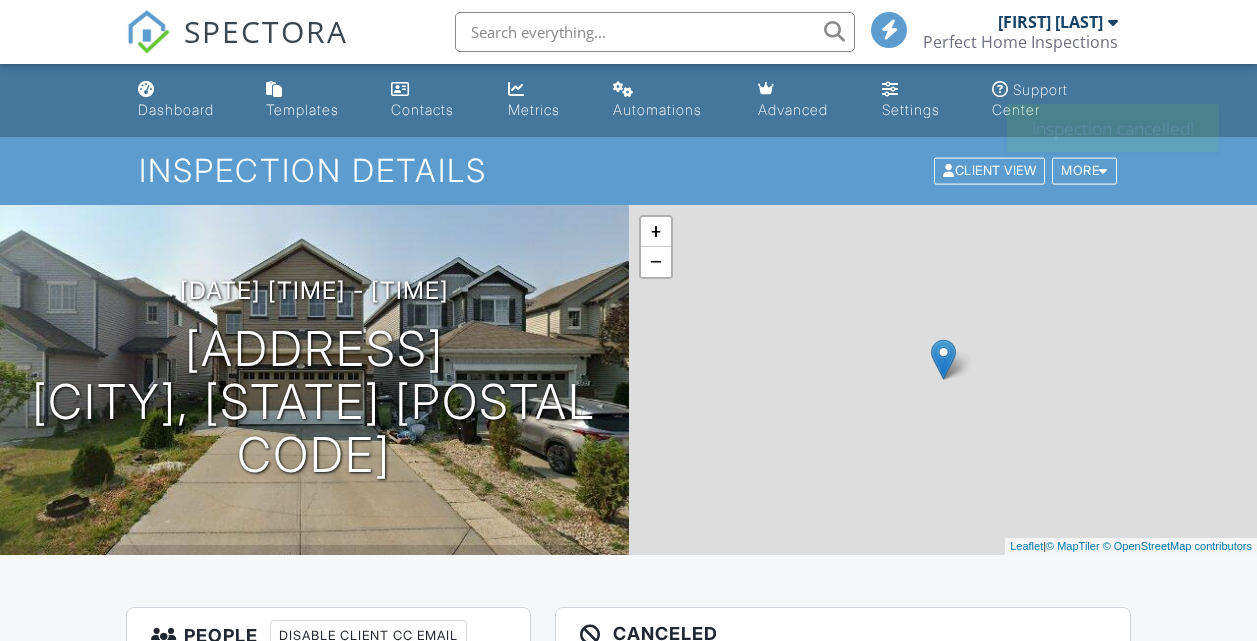 scroll, scrollTop: 0, scrollLeft: 0, axis: both 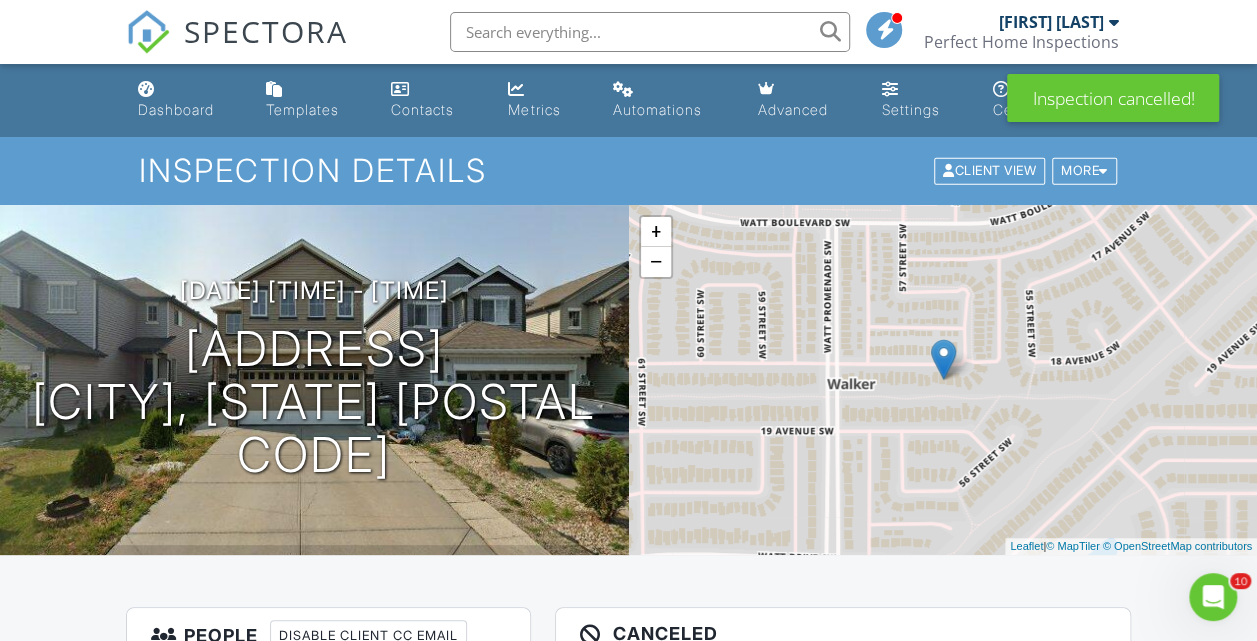 click on "Sandeep  Sahota
Perfect Home Inspections" at bounding box center (1020, 32) 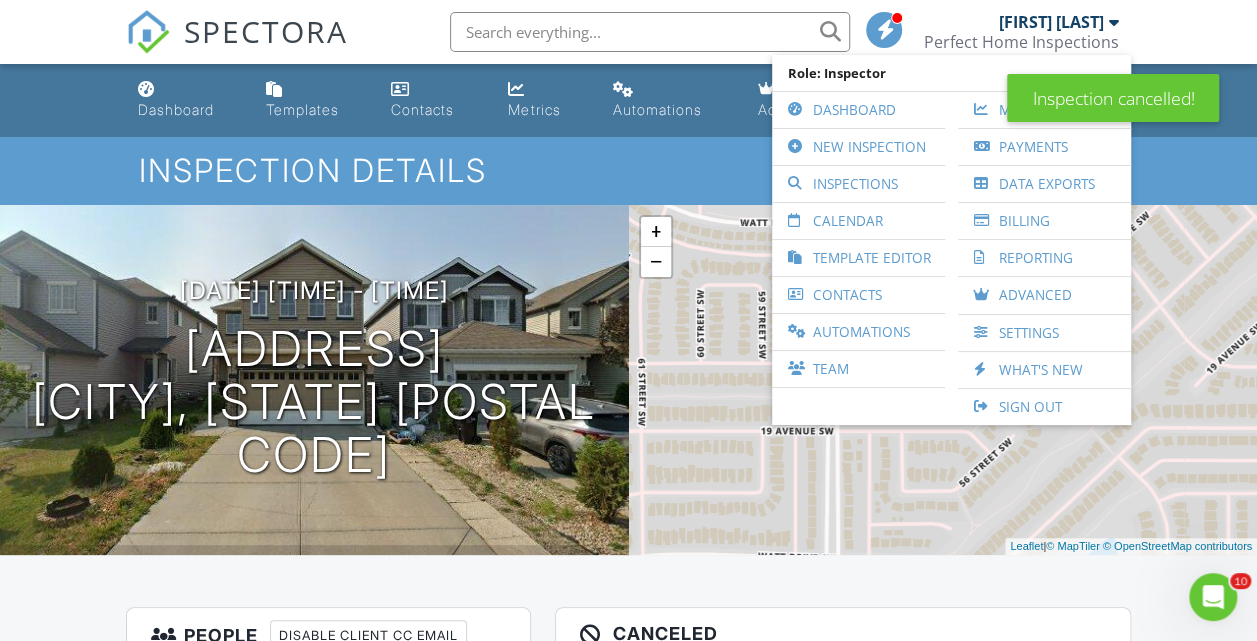 click on "Dashboard" at bounding box center (858, 110) 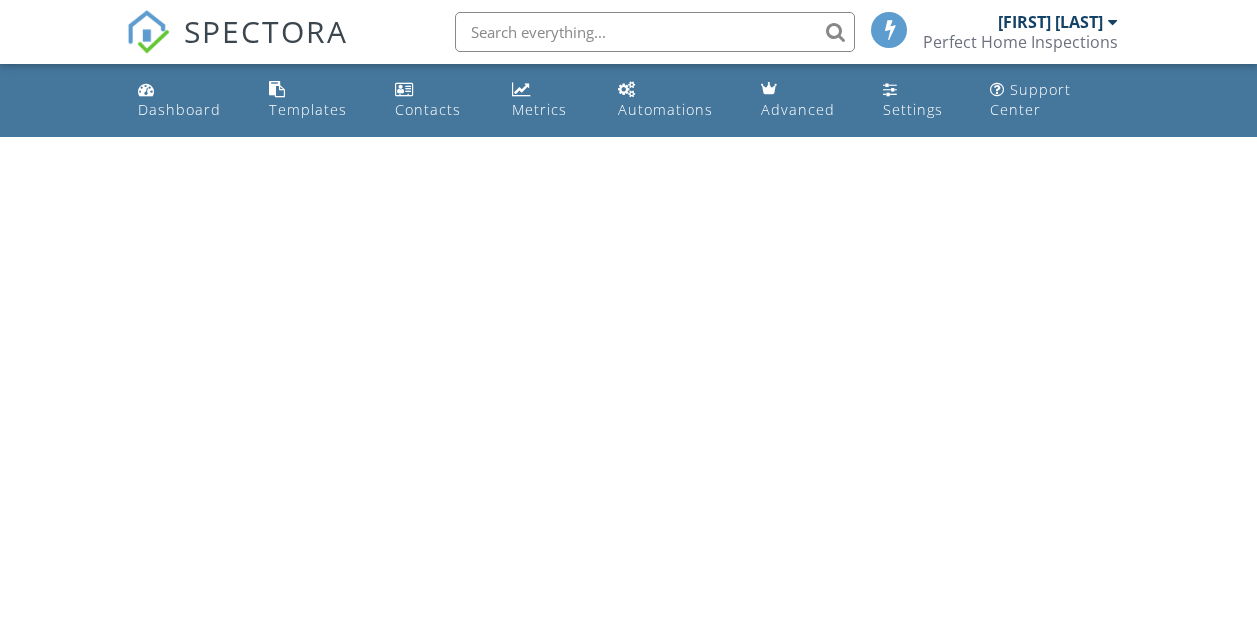scroll, scrollTop: 0, scrollLeft: 0, axis: both 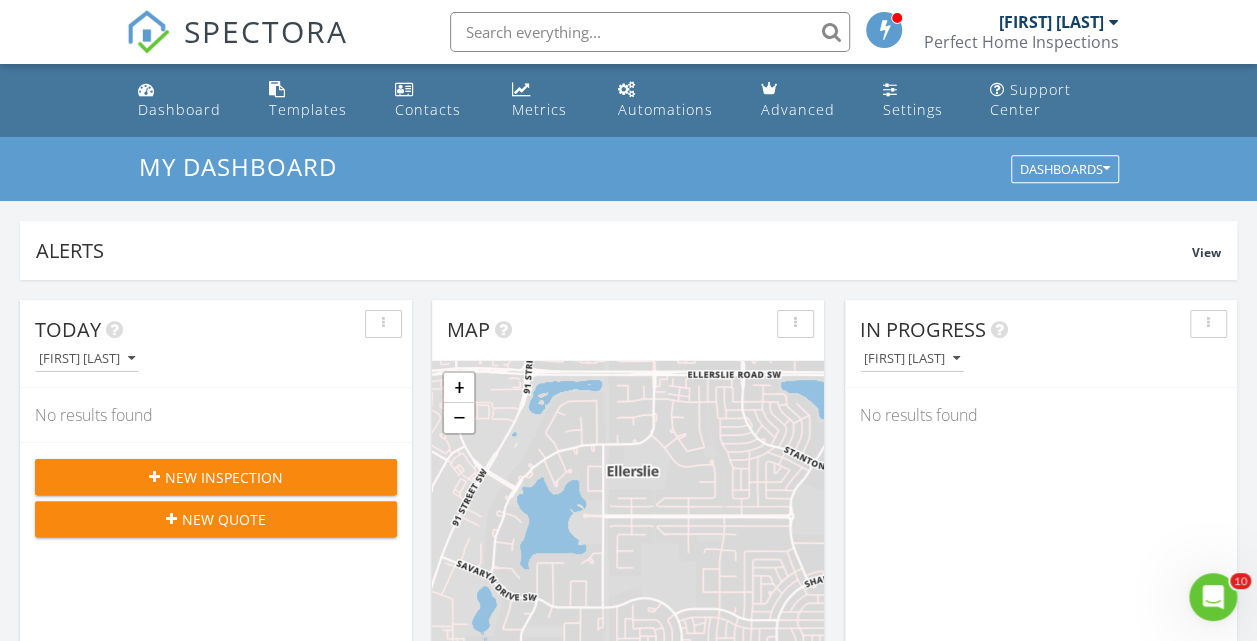 click on "Metrics" at bounding box center (549, 100) 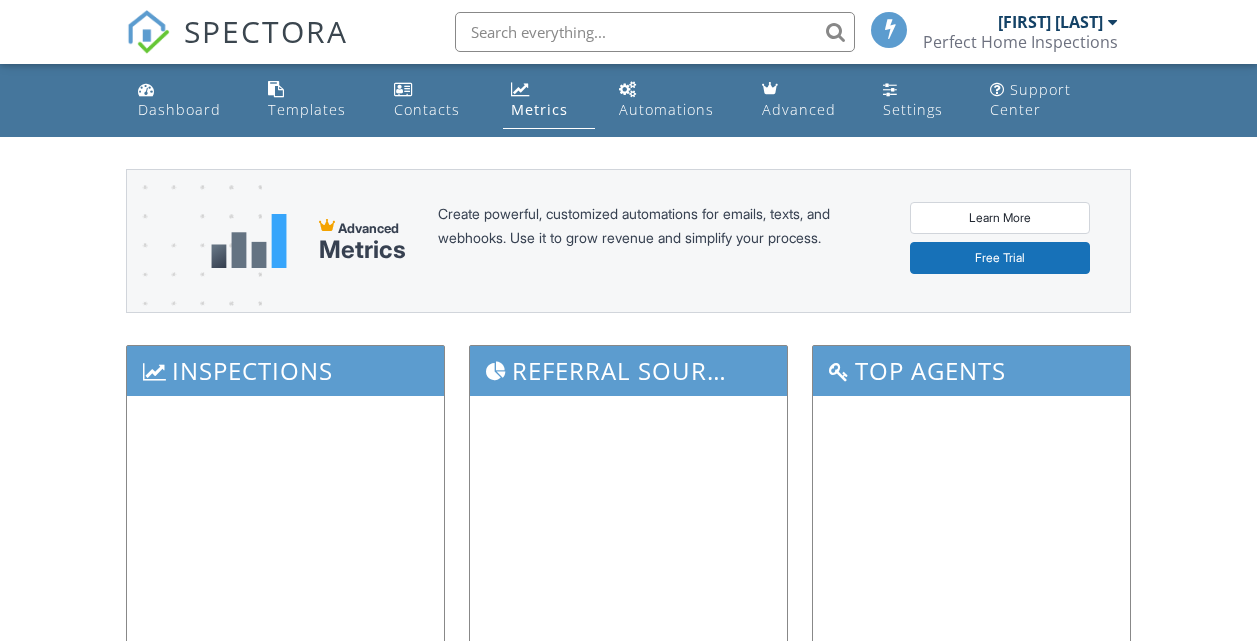 scroll, scrollTop: 0, scrollLeft: 0, axis: both 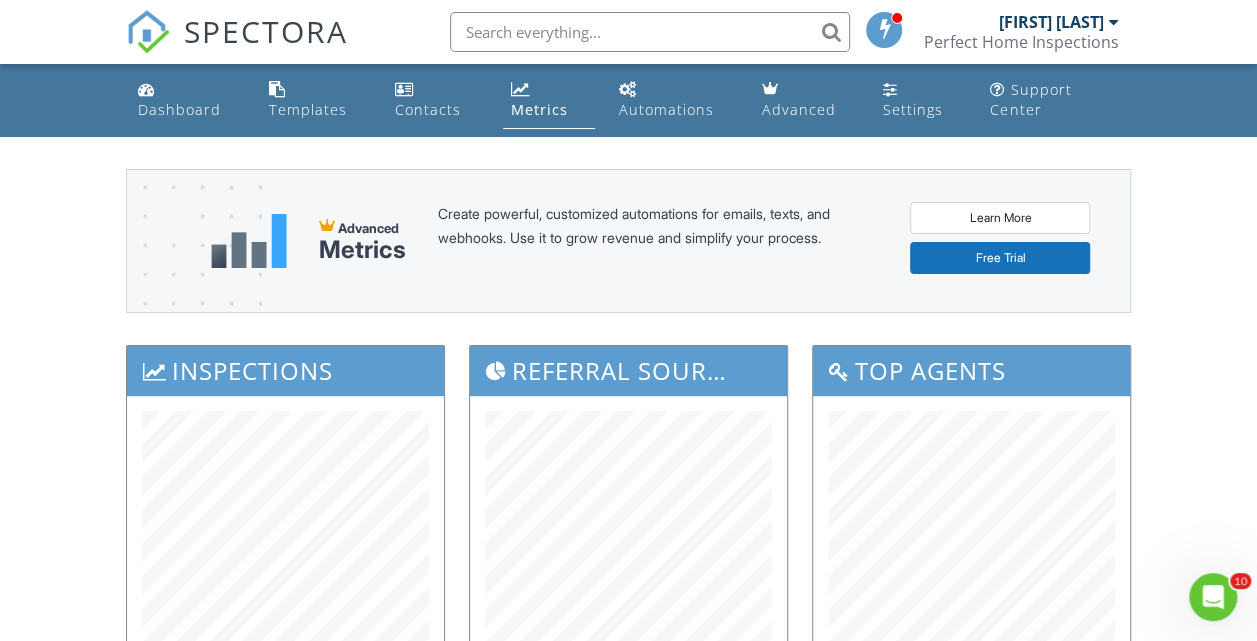 click on "Learn More" at bounding box center (1000, 218) 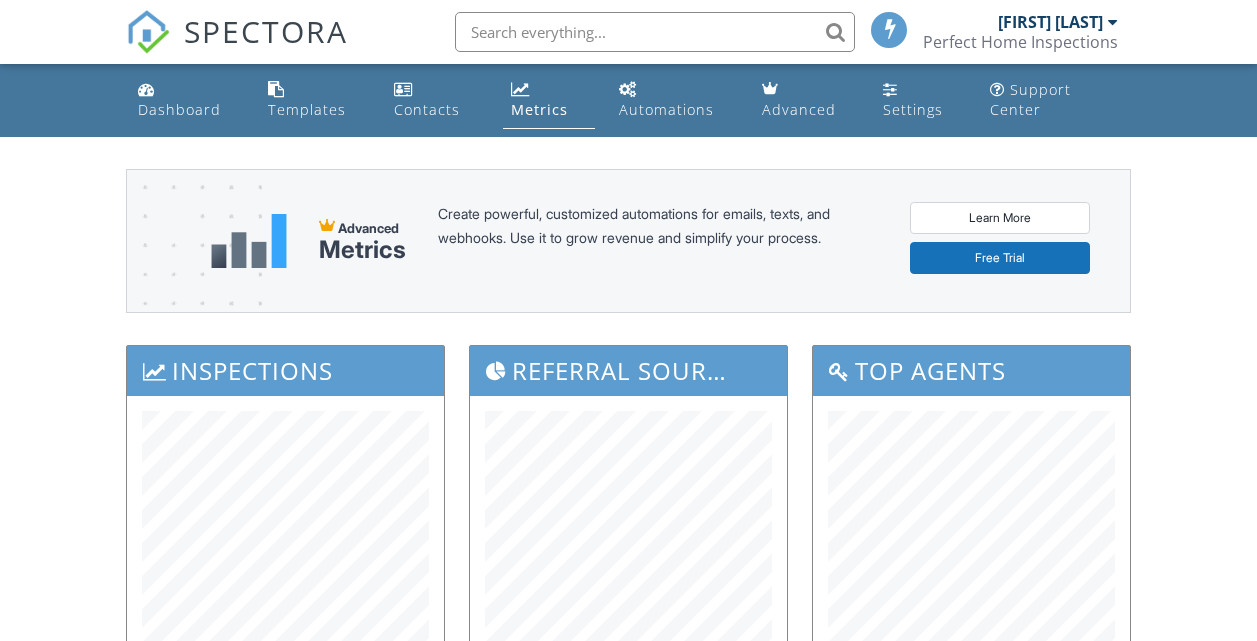 scroll, scrollTop: 0, scrollLeft: 0, axis: both 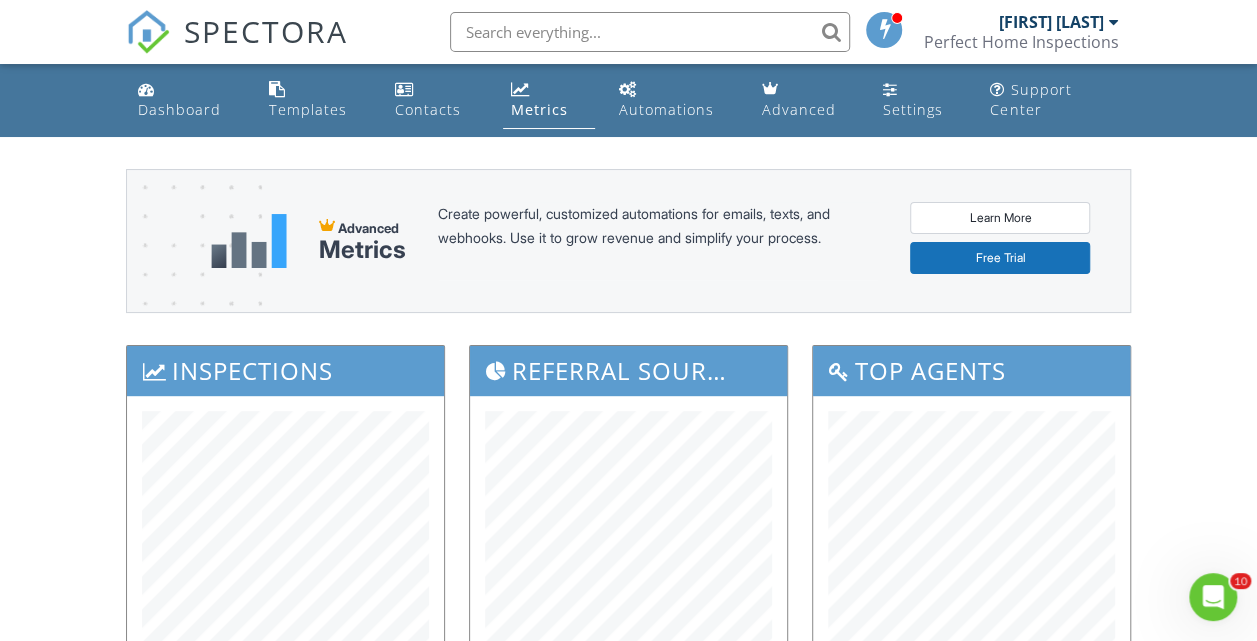 click on "Automations" at bounding box center (674, 100) 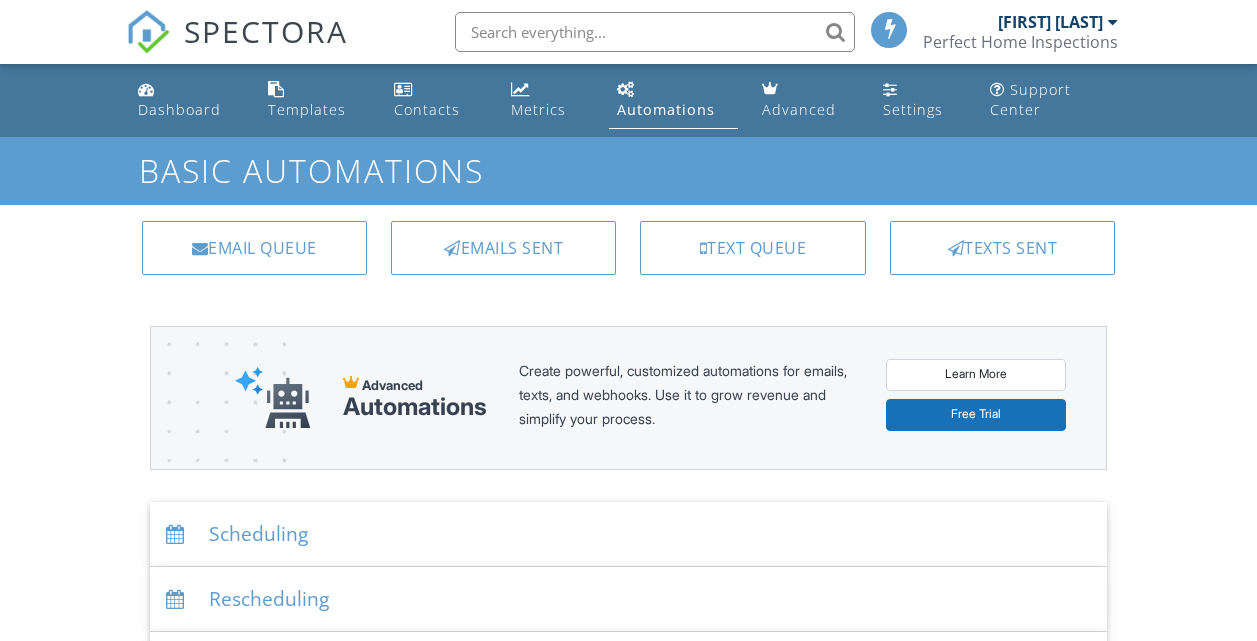 scroll, scrollTop: 0, scrollLeft: 0, axis: both 